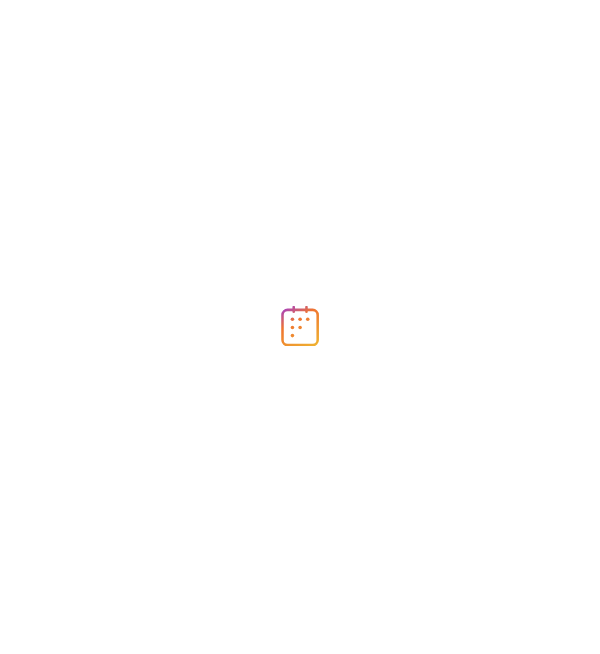 scroll, scrollTop: 0, scrollLeft: 0, axis: both 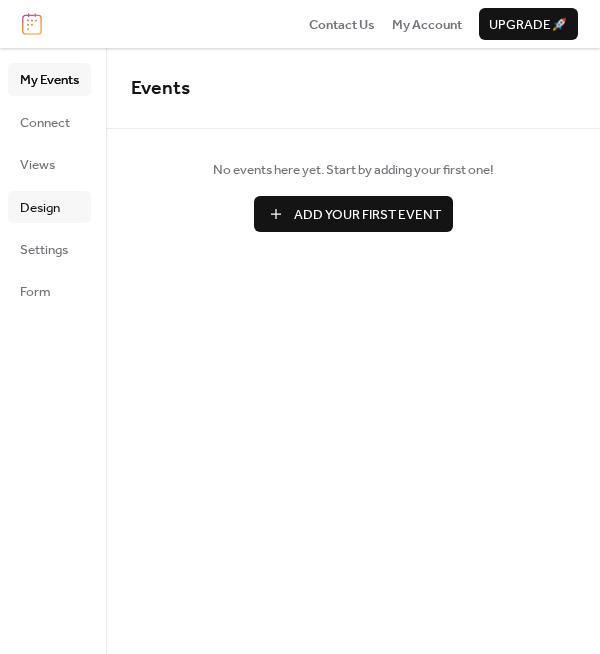 click on "Design" at bounding box center [40, 208] 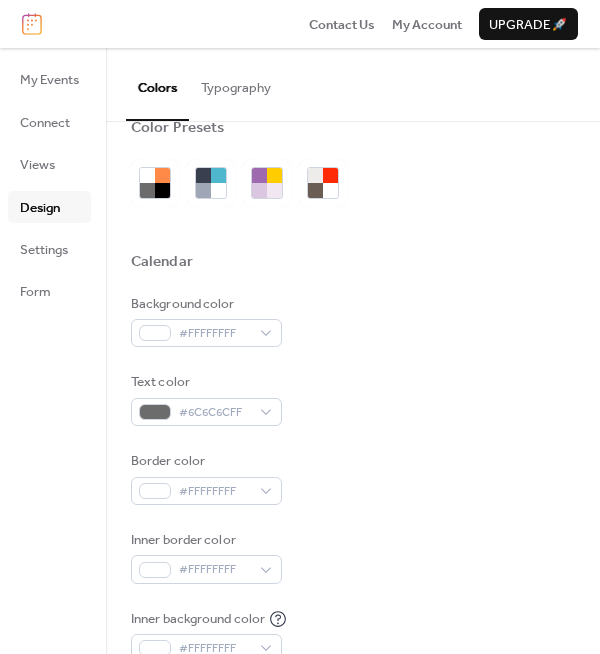 scroll, scrollTop: 0, scrollLeft: 0, axis: both 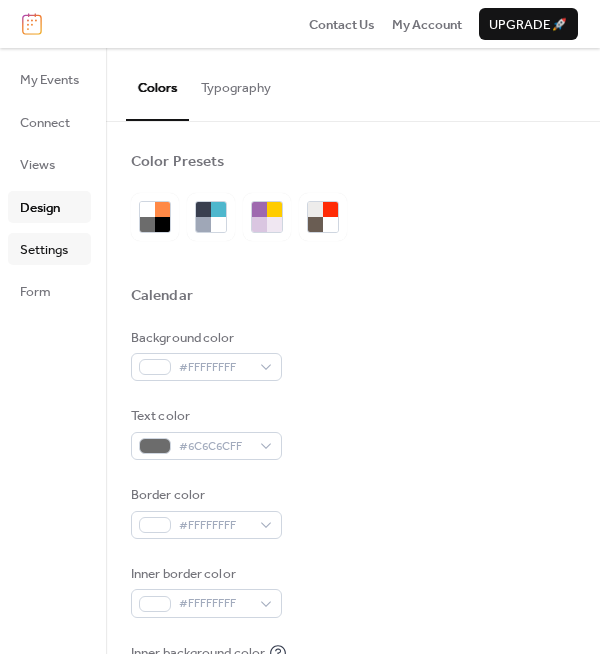 click on "Settings" at bounding box center (44, 250) 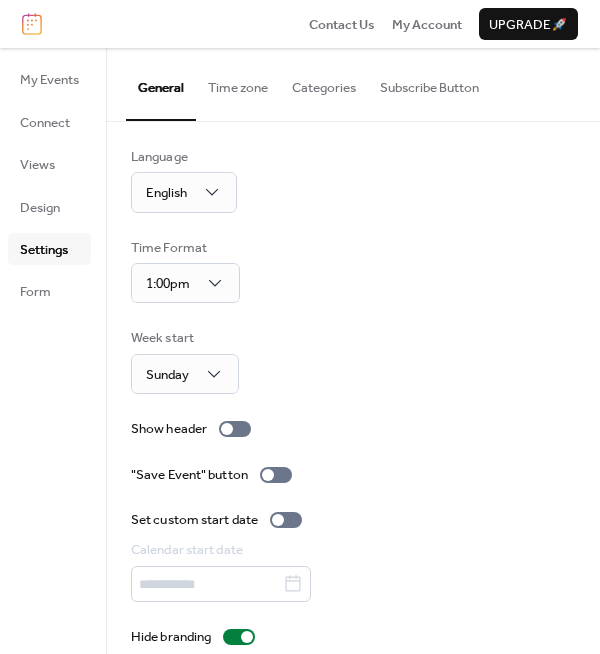 scroll, scrollTop: 0, scrollLeft: 0, axis: both 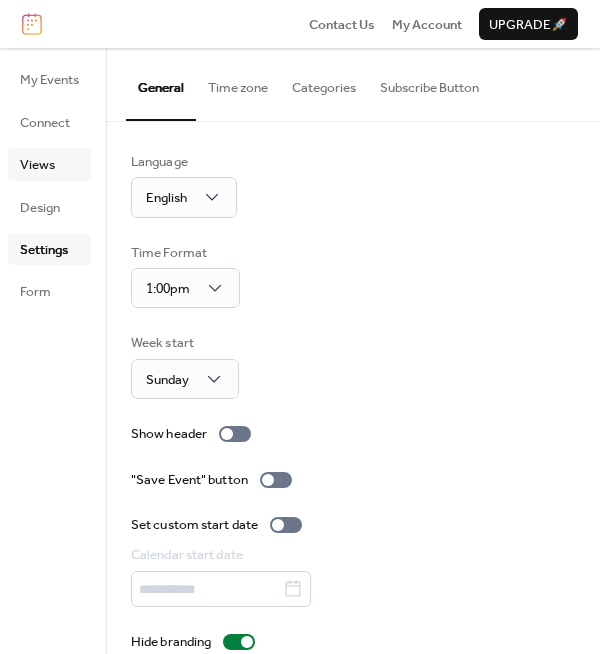 click on "Views" at bounding box center (37, 165) 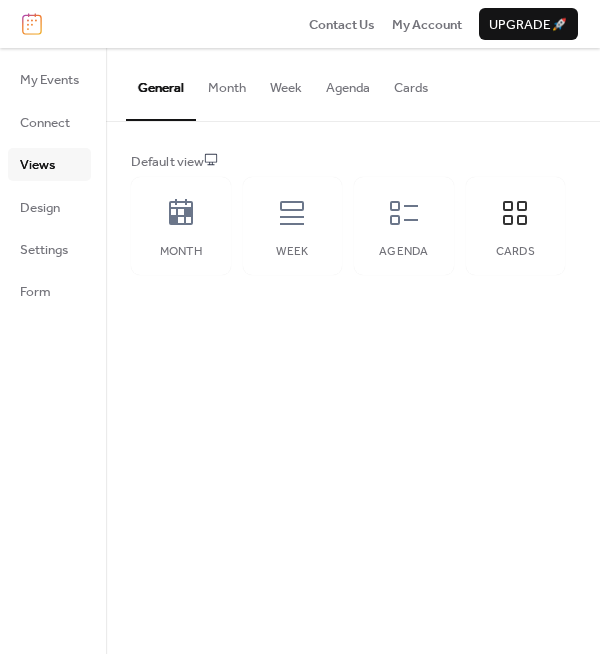 click on "Cards" at bounding box center [411, 83] 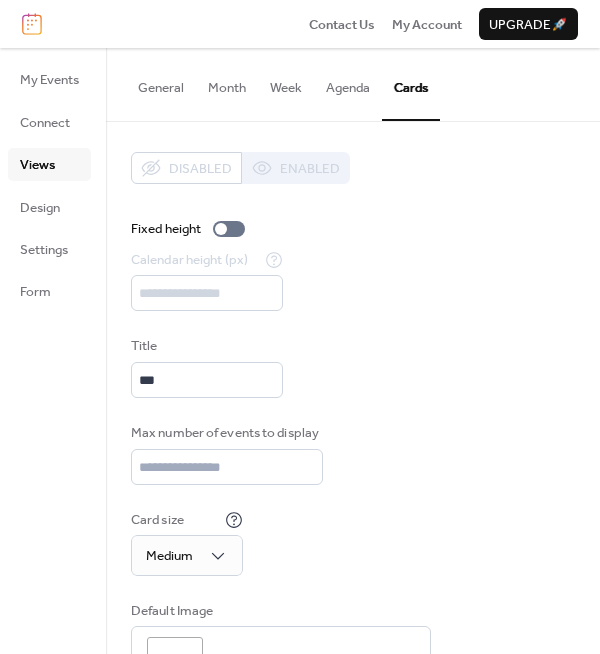 scroll, scrollTop: 79, scrollLeft: 0, axis: vertical 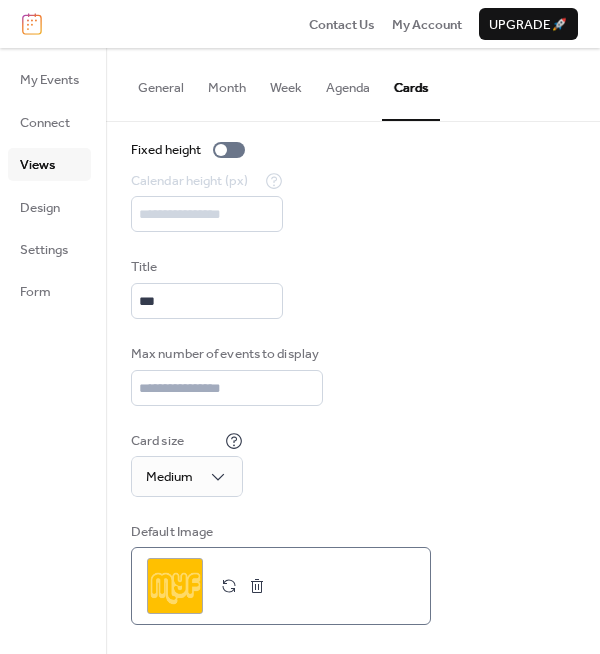 click at bounding box center (257, 586) 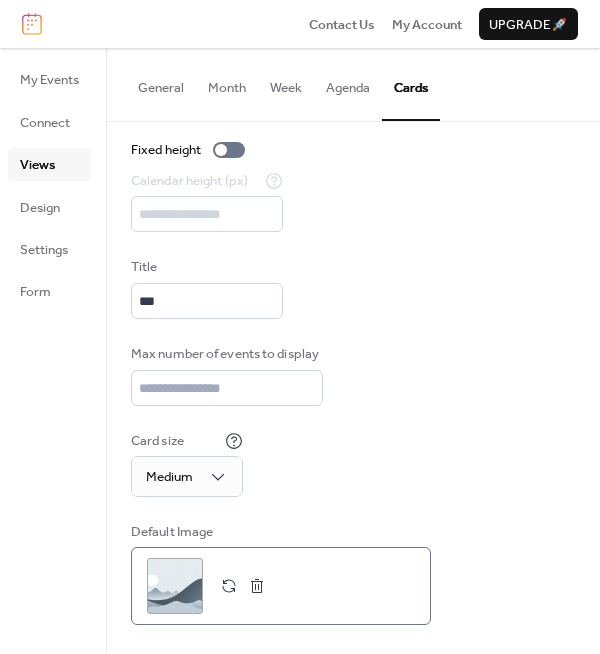 click at bounding box center (257, 586) 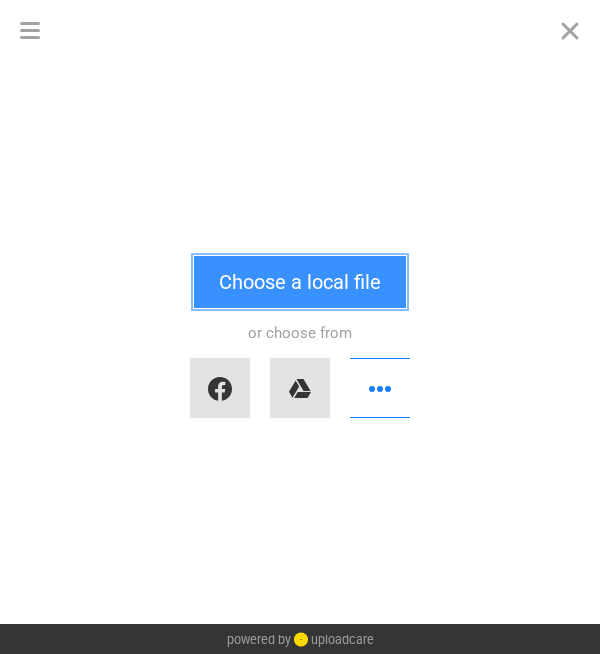 click on "Choose a local file" at bounding box center (300, 282) 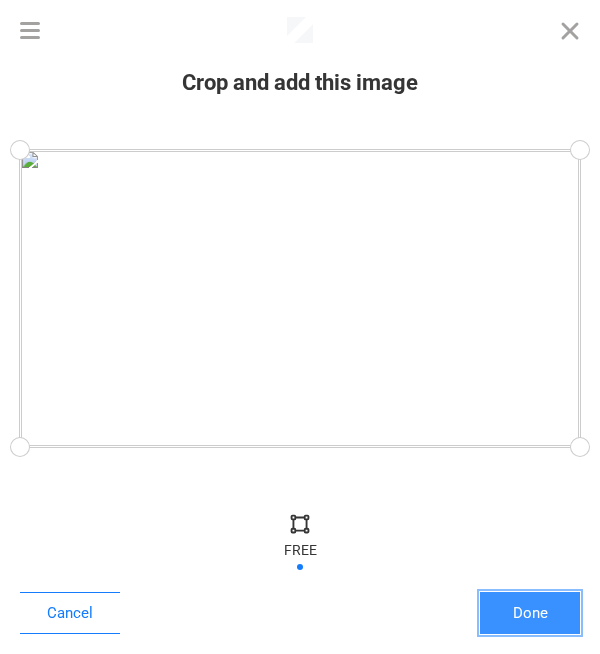 click on "Done" at bounding box center [530, 613] 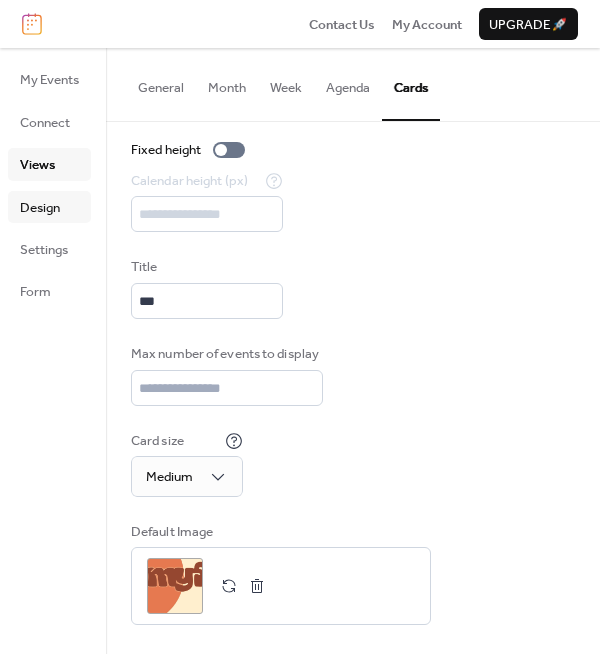 click on "Design" at bounding box center [40, 208] 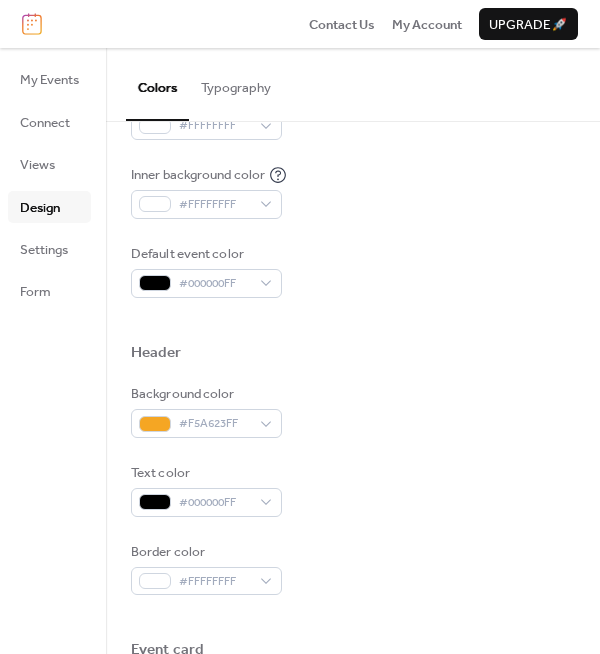 scroll, scrollTop: 500, scrollLeft: 0, axis: vertical 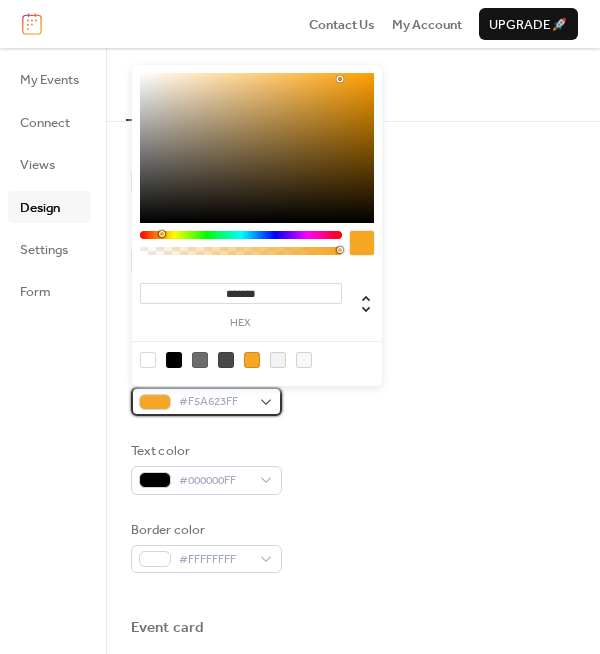 click on "#F5A623FF" at bounding box center [206, 401] 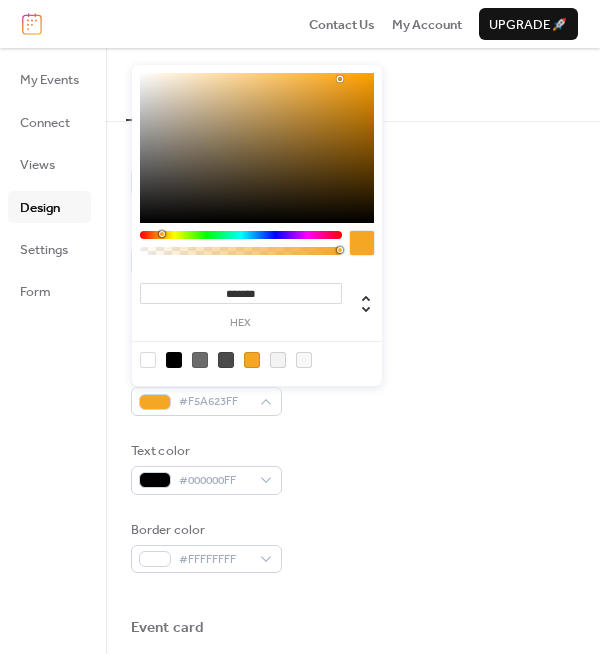 drag, startPoint x: 284, startPoint y: 295, endPoint x: 221, endPoint y: 295, distance: 63 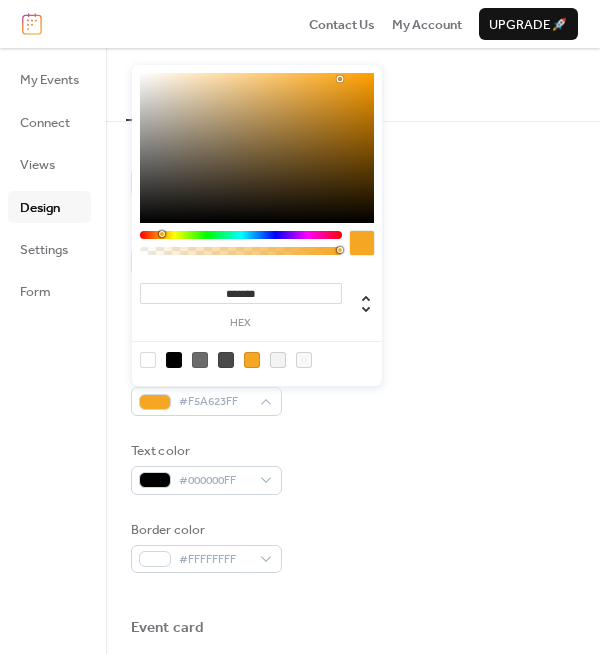 paste 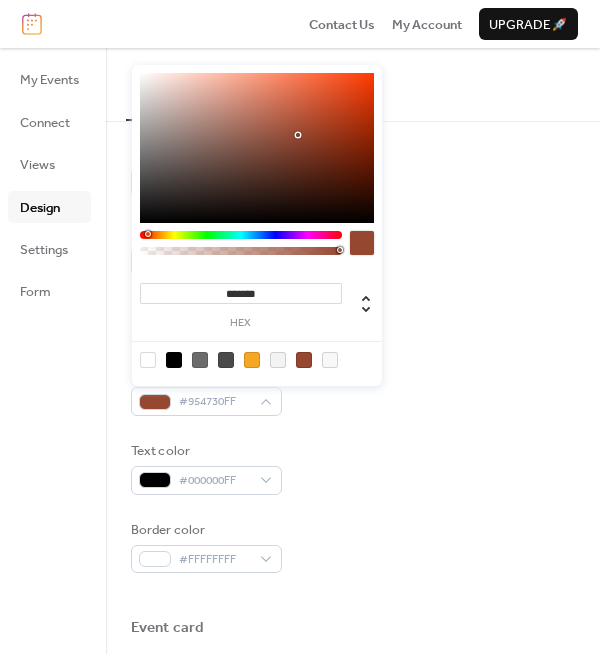click on "Background color #954730FF Text color #000000FF Border color #FFFFFFFF" at bounding box center [353, 467] 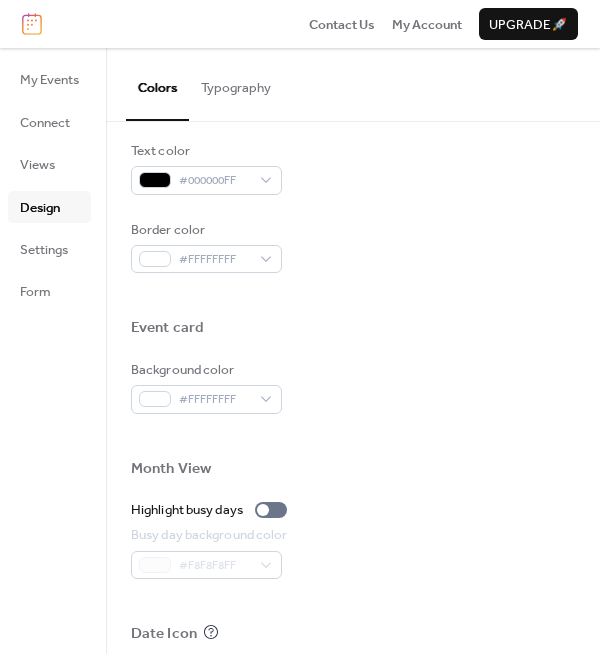 scroll, scrollTop: 999, scrollLeft: 0, axis: vertical 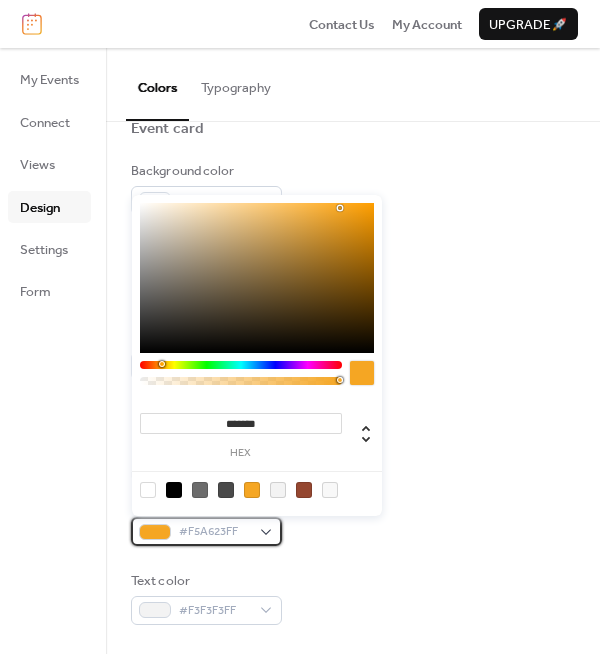 click on "#F5A623FF" at bounding box center [206, 531] 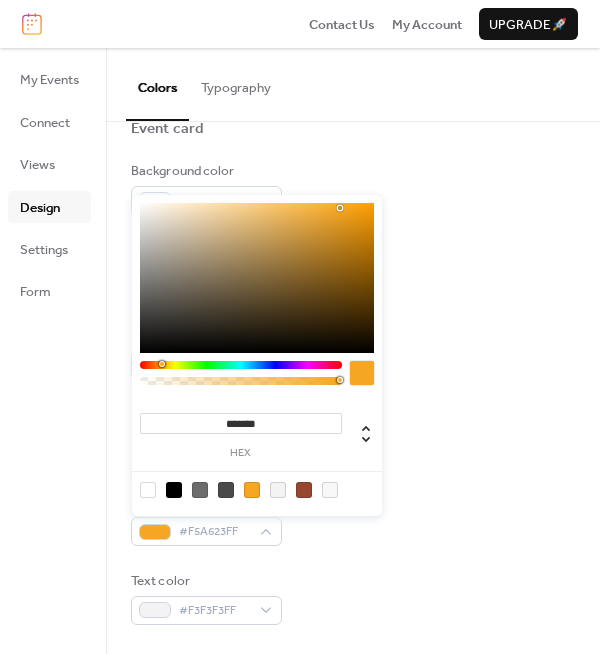 drag, startPoint x: 279, startPoint y: 426, endPoint x: 225, endPoint y: 427, distance: 54.00926 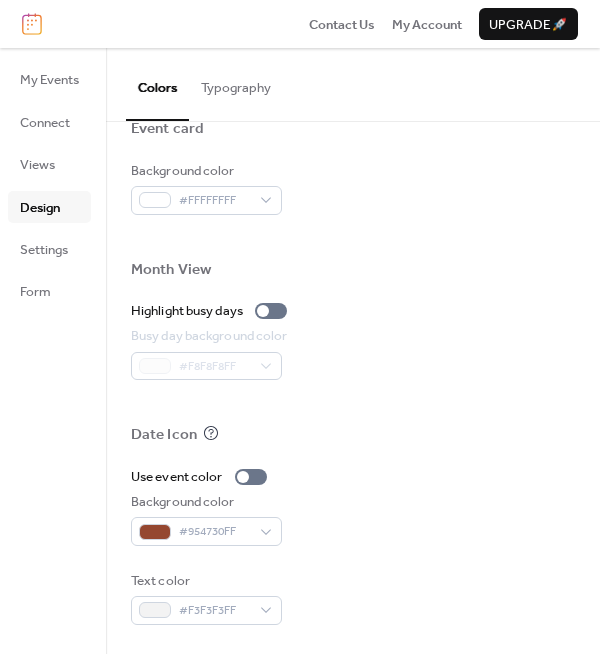 click on "Background color #954730FF" at bounding box center (353, 519) 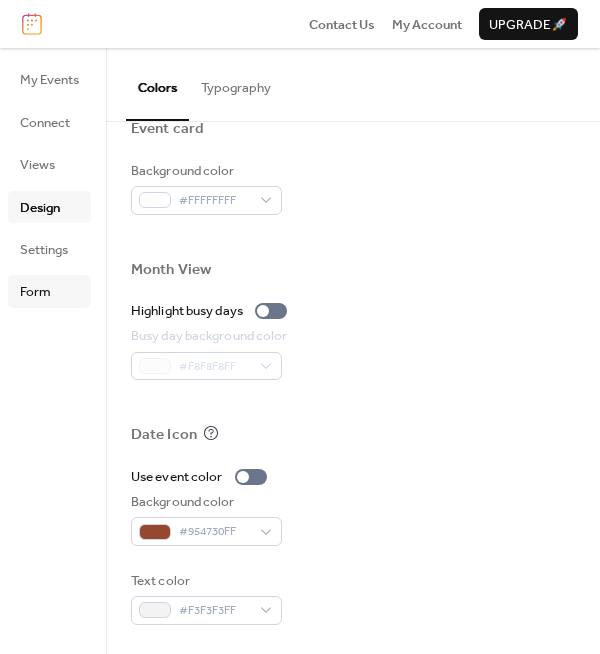 click on "Form" at bounding box center [35, 292] 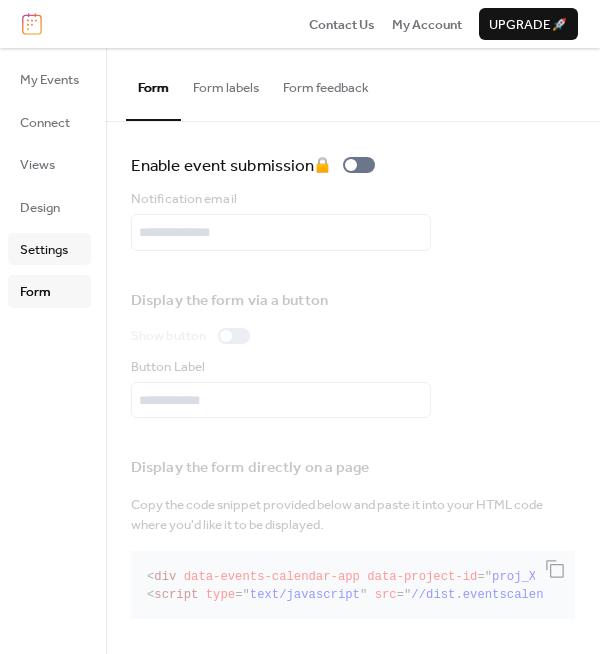 click on "Settings" at bounding box center [44, 250] 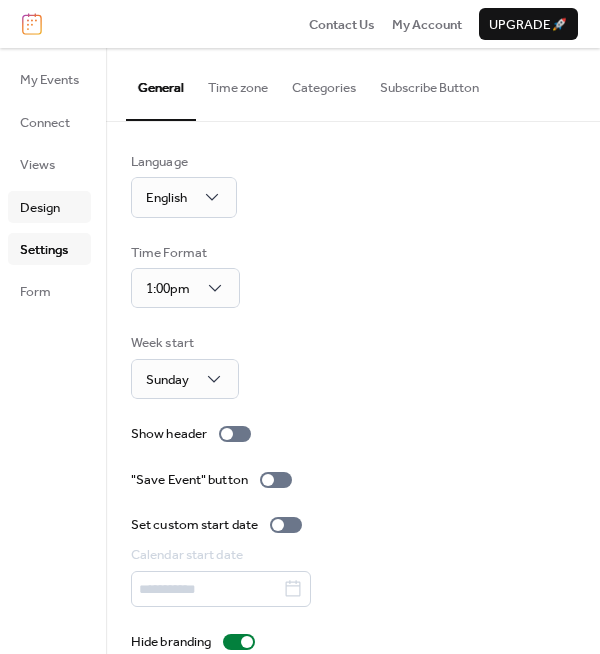 click on "Design" at bounding box center (40, 208) 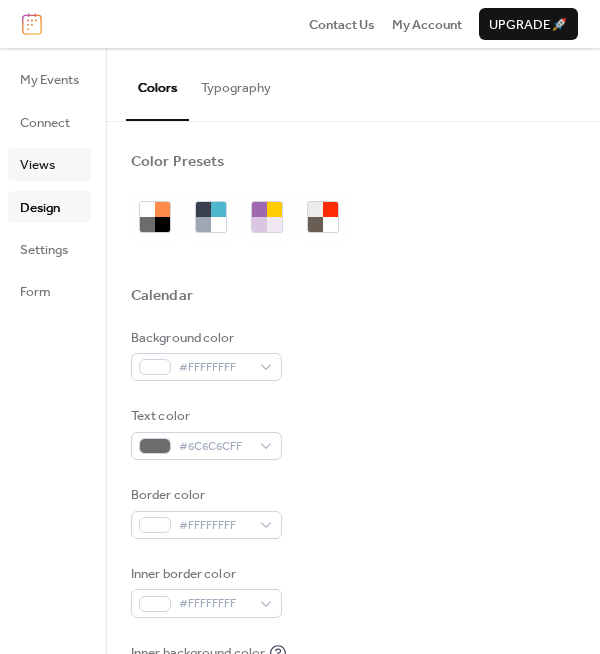 click on "Views" at bounding box center (37, 165) 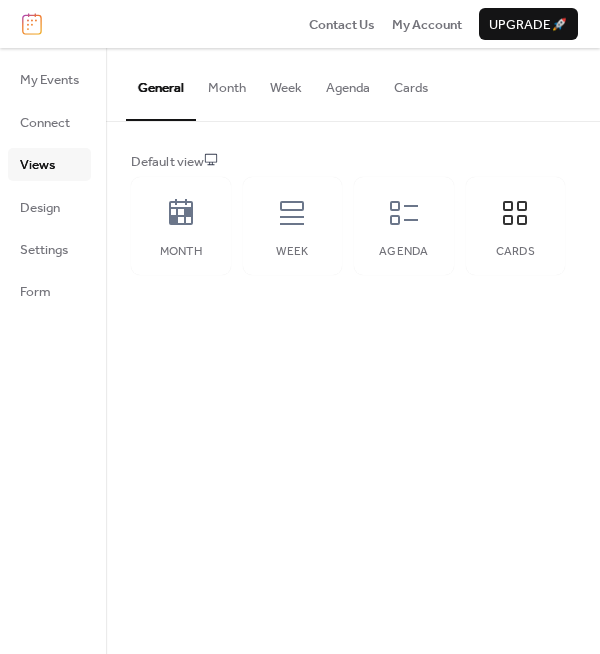 click on "Cards" at bounding box center (411, 83) 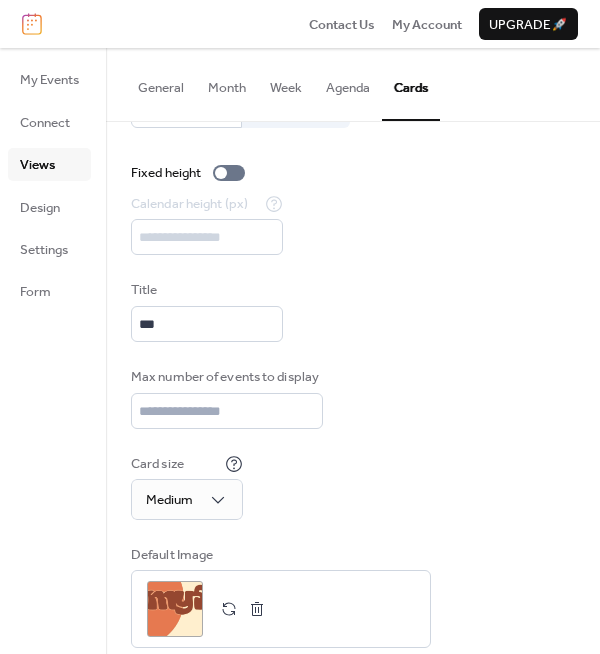 scroll, scrollTop: 79, scrollLeft: 0, axis: vertical 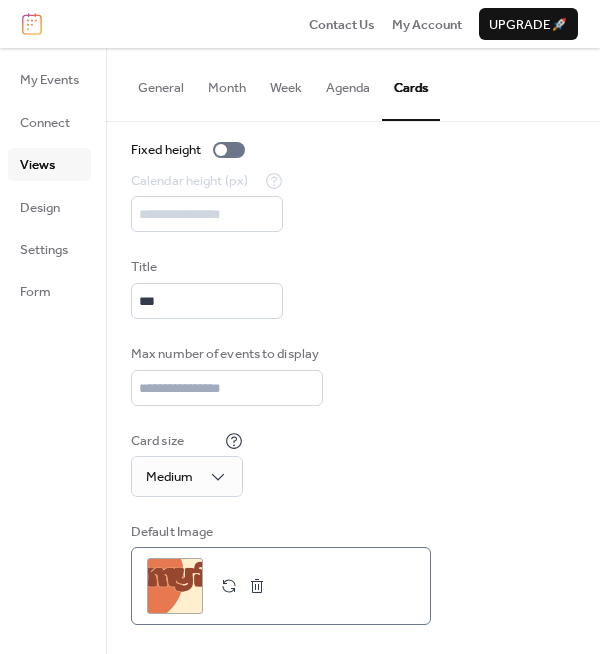click at bounding box center (257, 586) 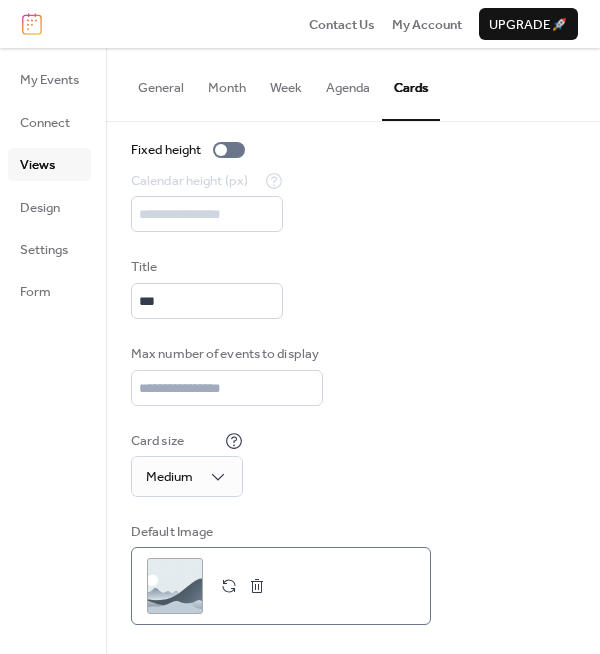 click at bounding box center [229, 586] 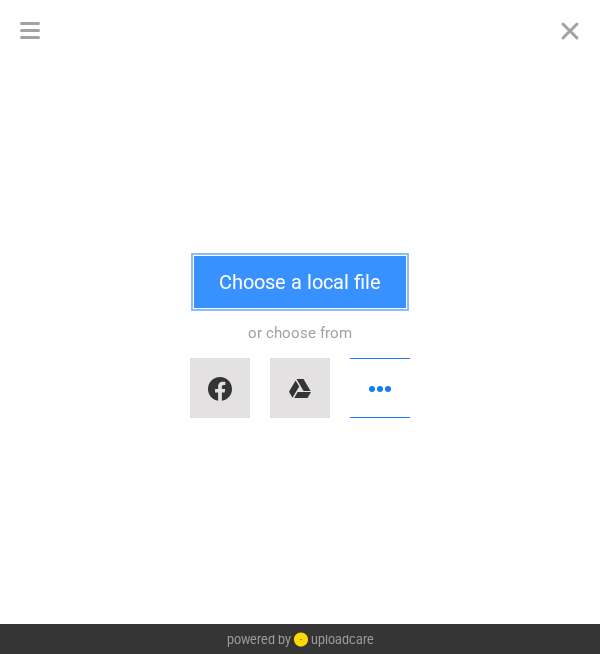 click on "Choose a local file" at bounding box center (300, 282) 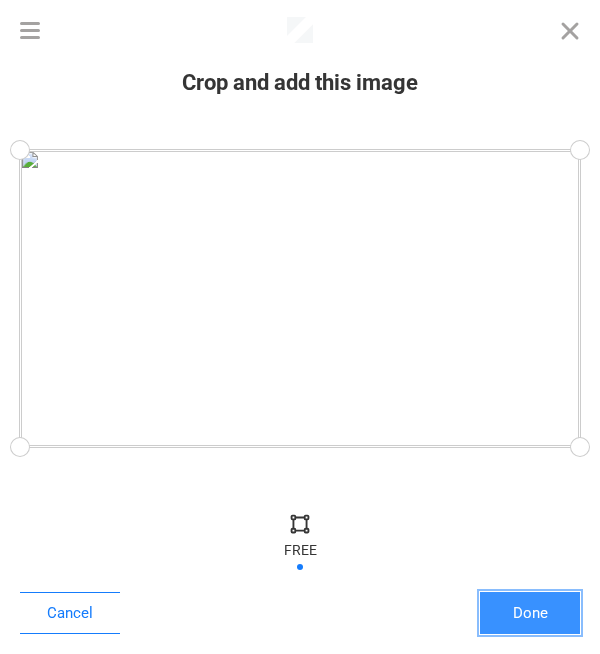 click on "Done" at bounding box center (530, 613) 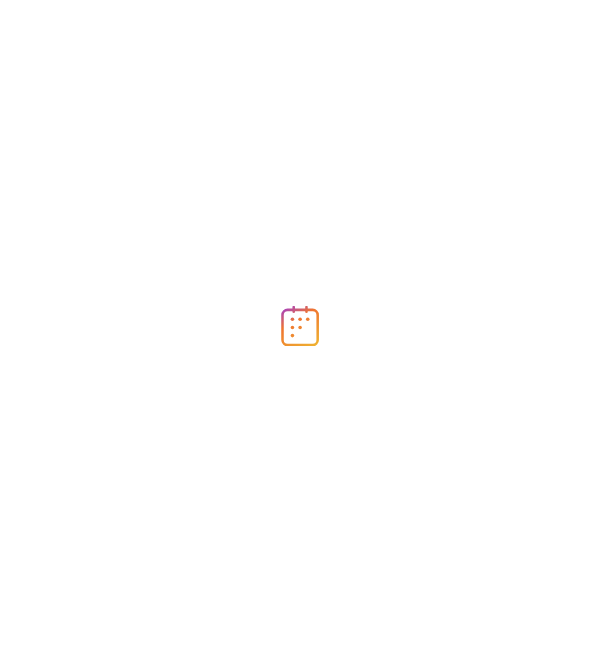 scroll, scrollTop: 0, scrollLeft: 0, axis: both 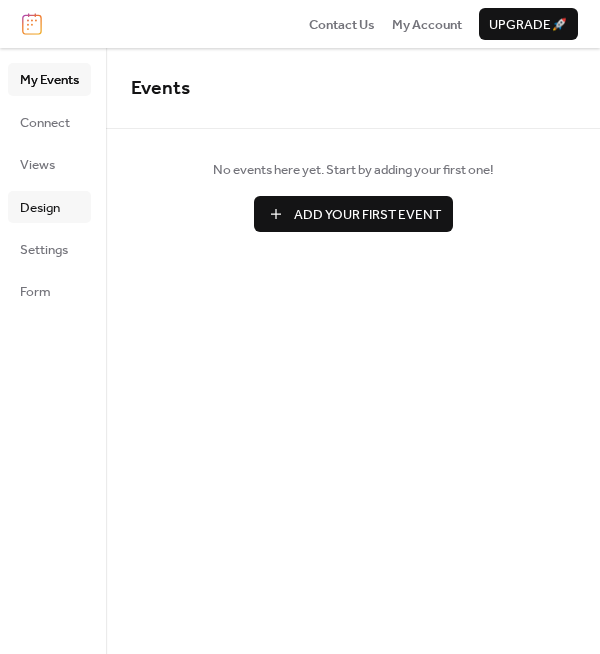 click on "Design" at bounding box center (40, 208) 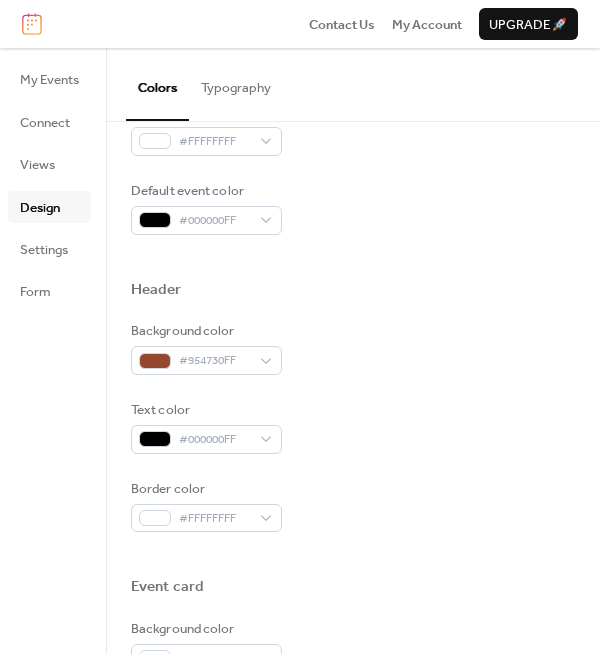 scroll, scrollTop: 600, scrollLeft: 0, axis: vertical 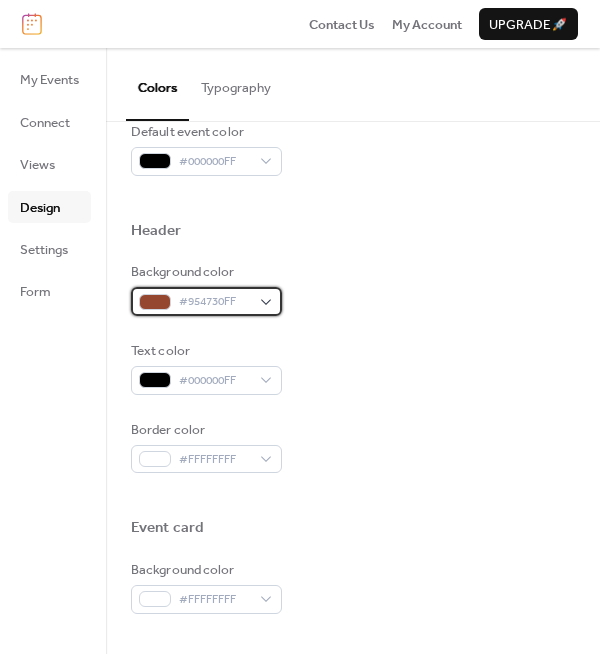 click on "#954730FF" at bounding box center (206, 301) 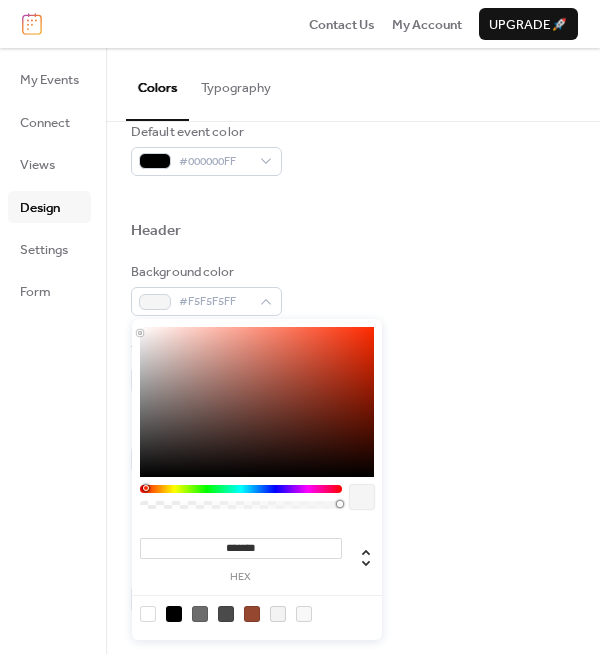 type on "*******" 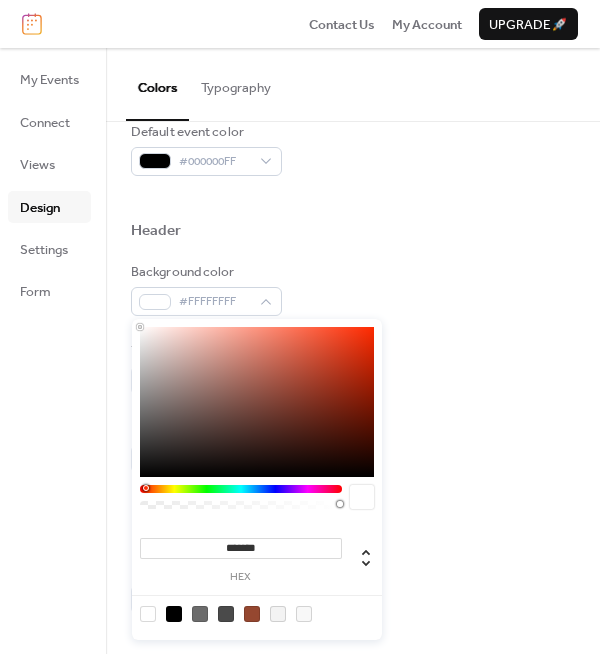 drag, startPoint x: 296, startPoint y: 386, endPoint x: 132, endPoint y: 321, distance: 176.41145 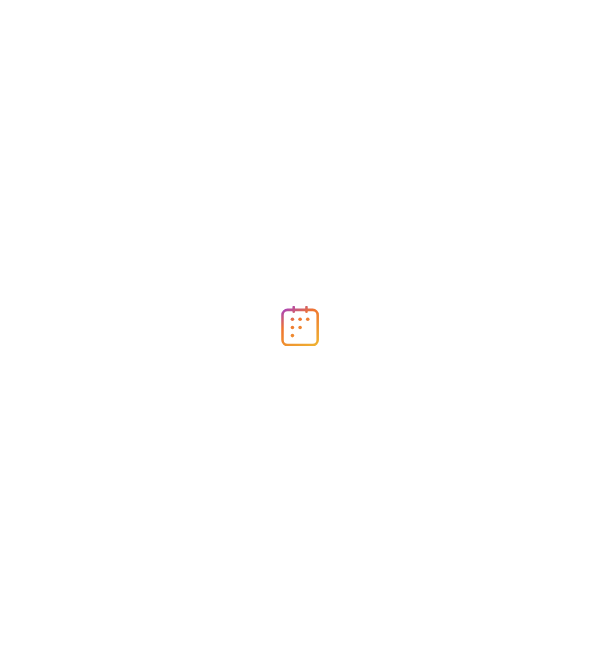 scroll, scrollTop: 0, scrollLeft: 0, axis: both 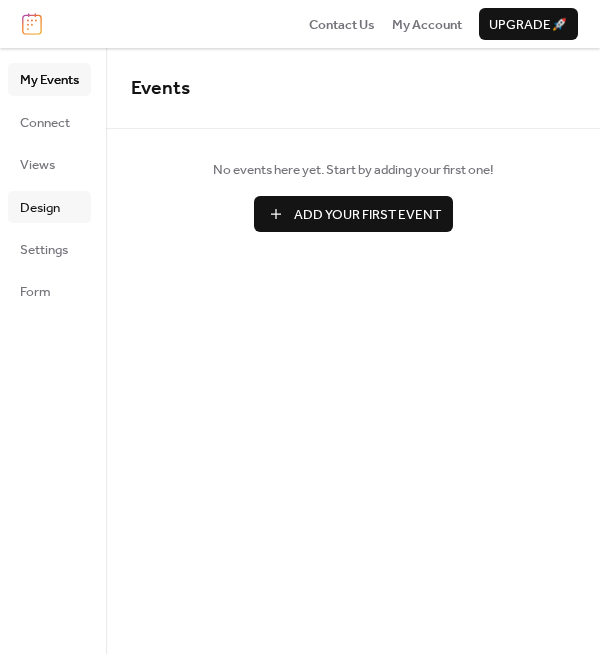 click on "Design" at bounding box center [40, 208] 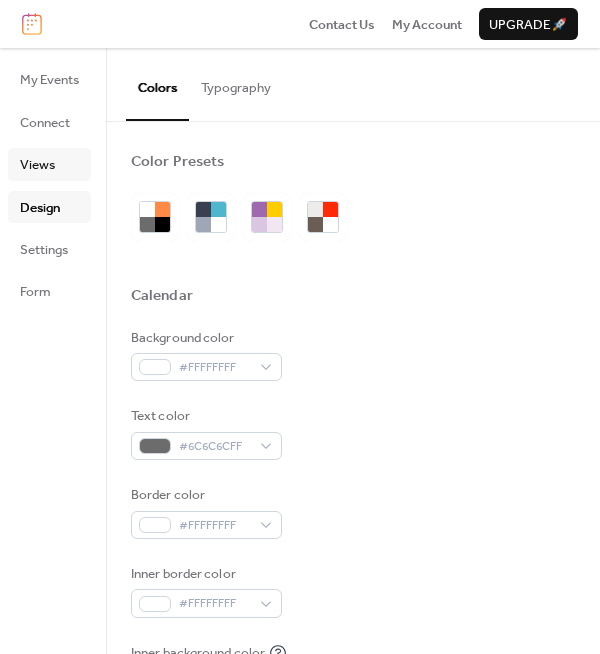 click on "Views" at bounding box center [37, 165] 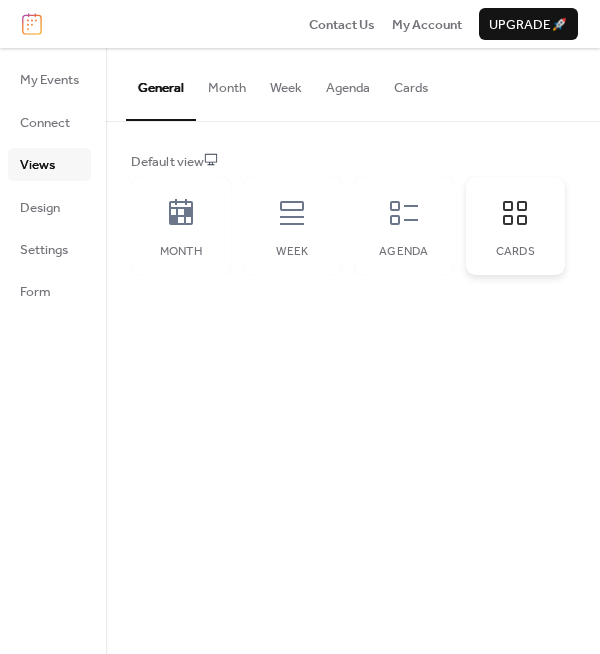 click 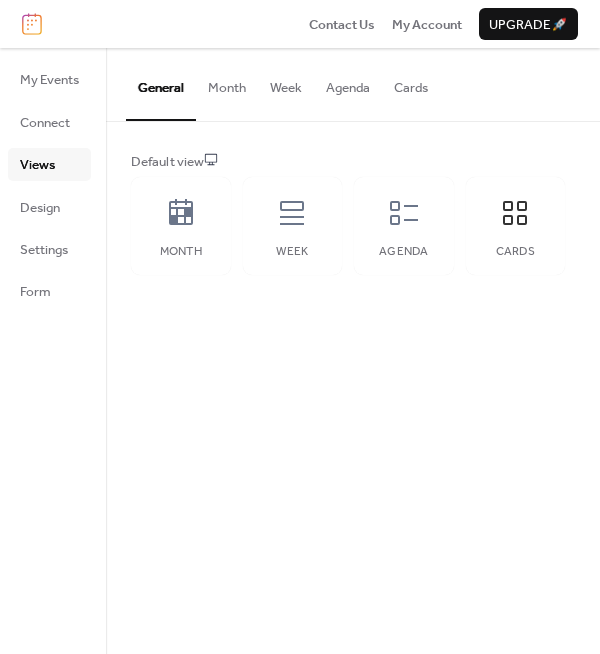 click on "Cards" at bounding box center [411, 83] 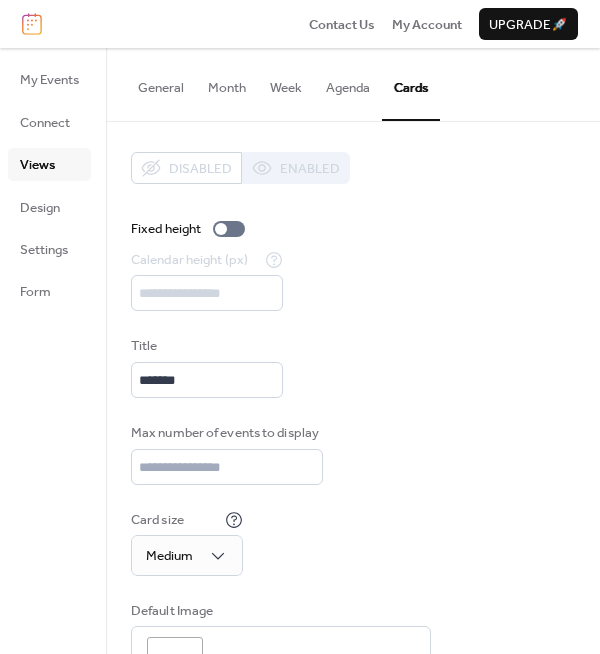 scroll, scrollTop: 79, scrollLeft: 0, axis: vertical 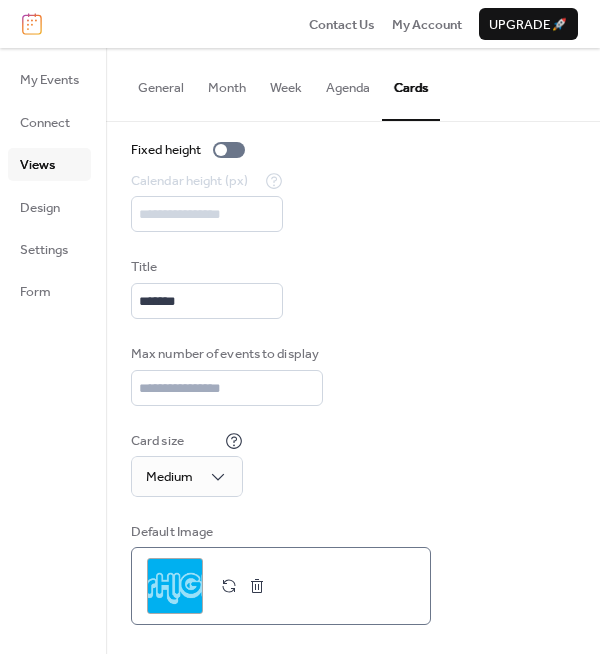 click at bounding box center (257, 586) 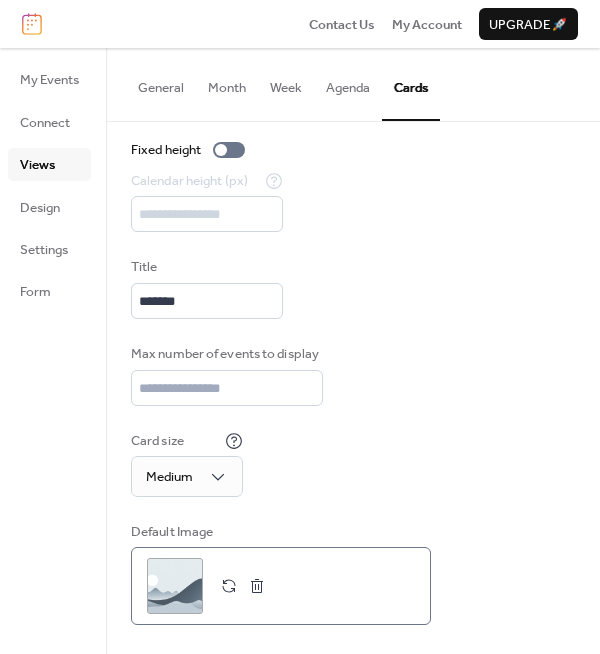 click at bounding box center [229, 586] 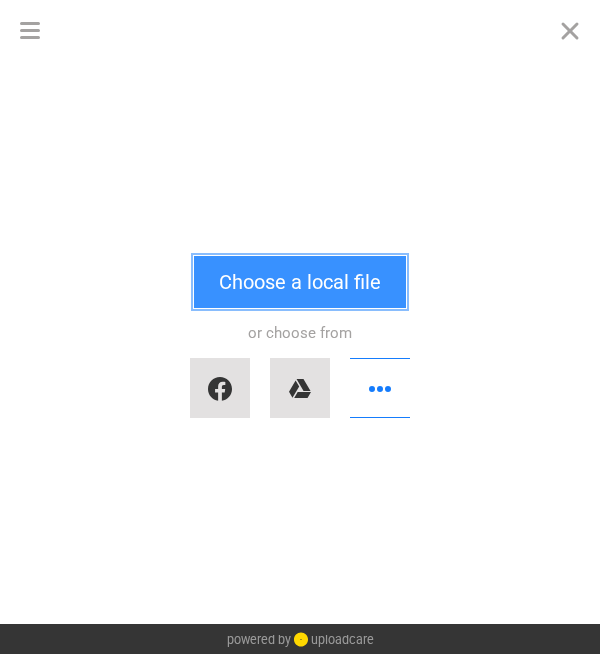 click on "Choose a local file" at bounding box center [300, 282] 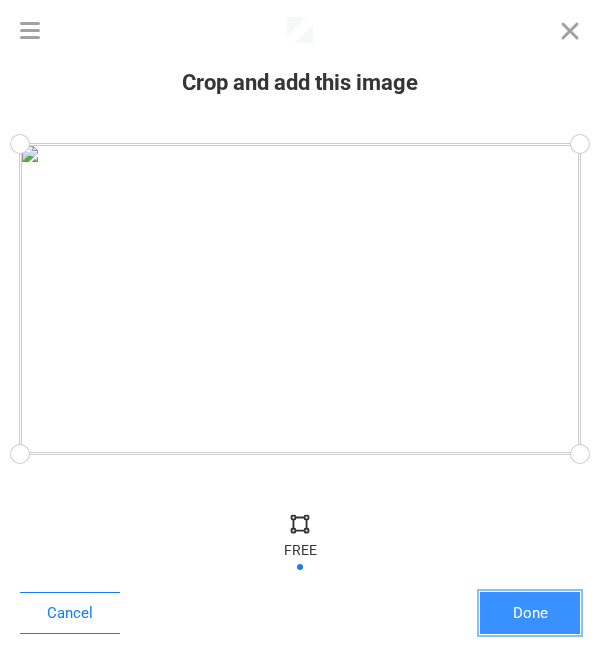 click on "Done" at bounding box center (530, 613) 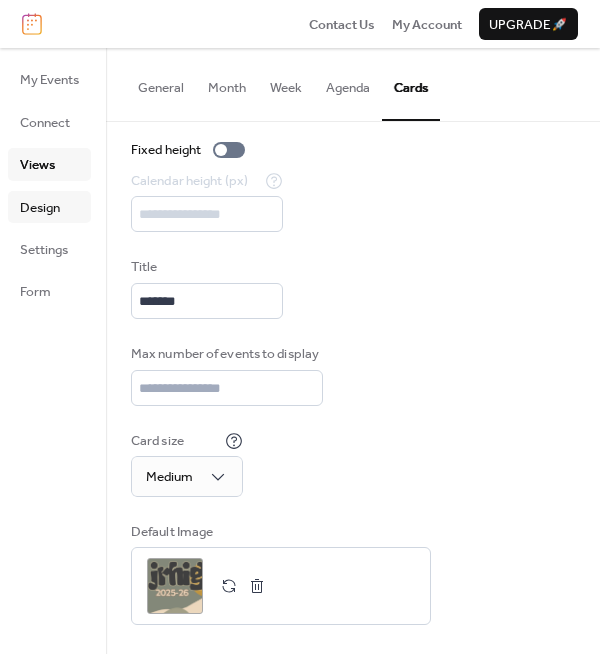 click on "Design" at bounding box center (40, 208) 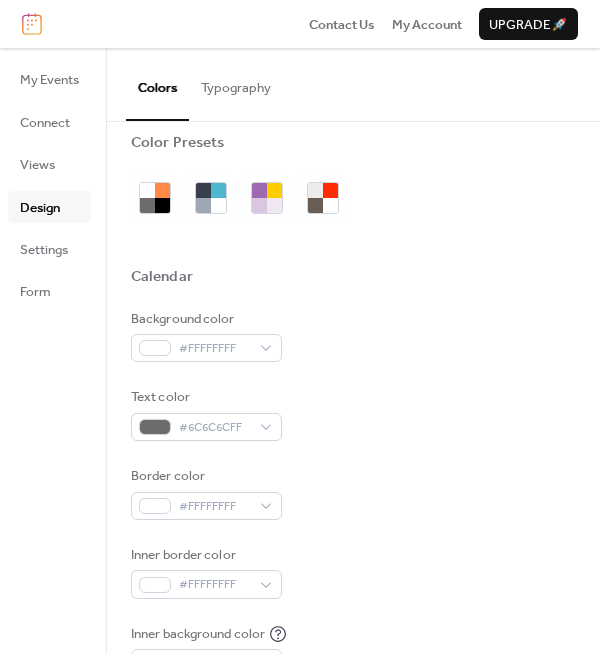 scroll, scrollTop: 0, scrollLeft: 0, axis: both 